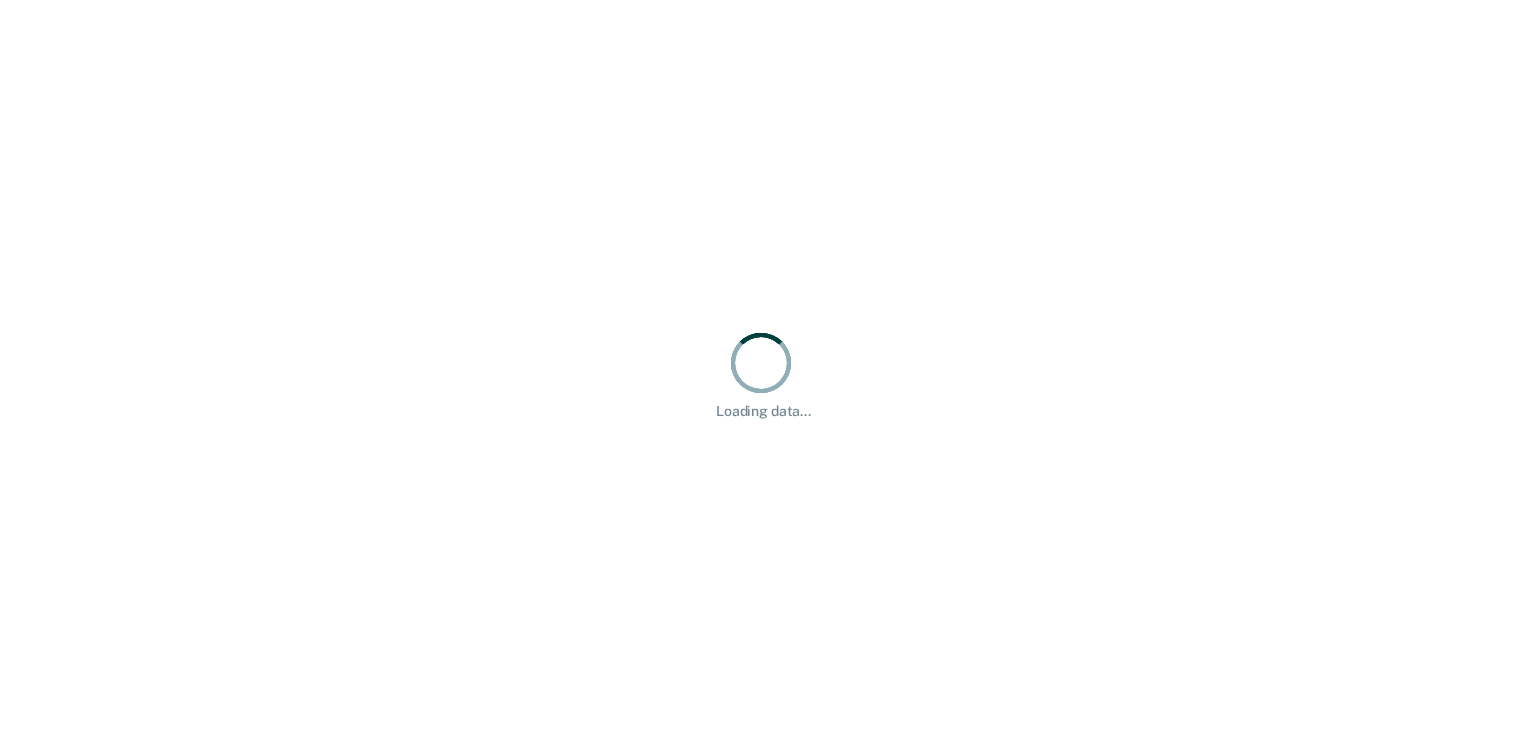 scroll, scrollTop: 0, scrollLeft: 0, axis: both 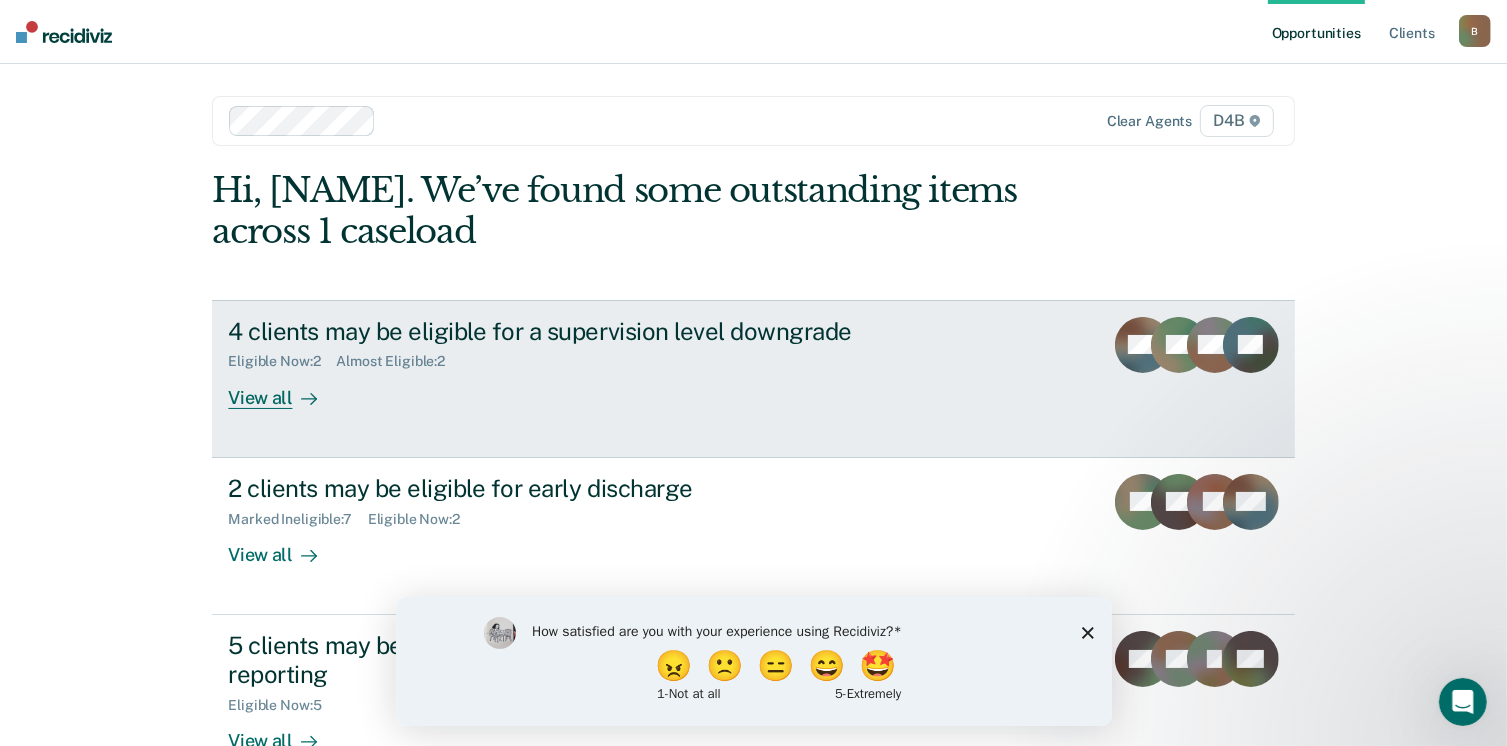 click on "View all" at bounding box center (284, 389) 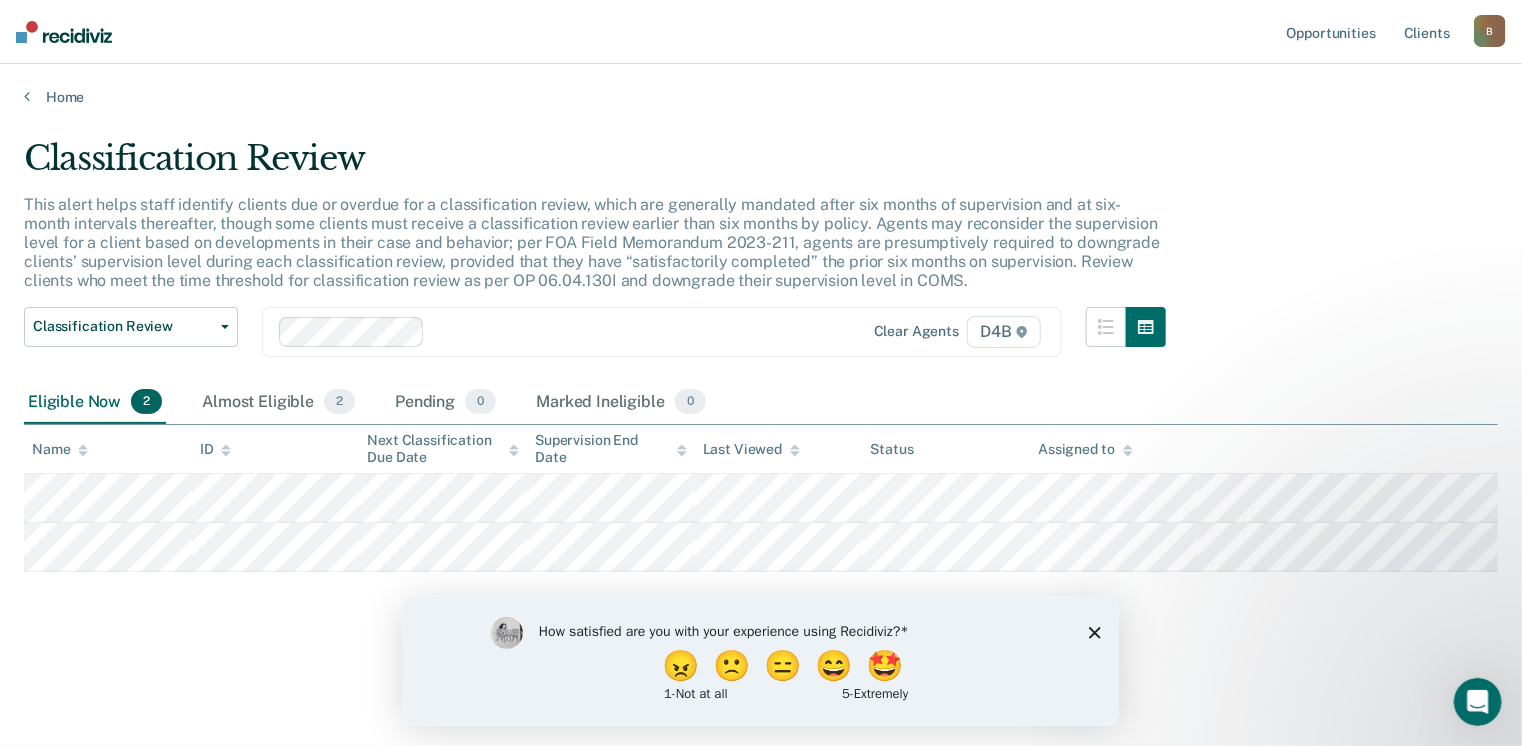click on "Classification Review   This alert helps staff identify clients due or overdue for a classification review, which are generally mandated after six months of supervision and at six-month intervals thereafter, though some clients must receive a classification review earlier than six months by policy. Agents may reconsider the supervision level for a client based on developments in their case and behavior; per FOA Field Memorandum 2023-211, agents are presumptively required to downgrade clients’ supervision level during each classification review, provided that they have “satisfactorily completed” the prior six months on supervision. Review clients who meet the time threshold for classification review as per OP 06.04.130I and downgrade their supervision level in COMS. Classification Review Classification Review Early Discharge Minimum Telephone Reporting Overdue for Discharge Supervision Level Mismatch Clear   agents D4B   Eligible Now 2 Almost Eligible 2 Pending 0 Marked Ineligible 0 Name ID Last Viewed" at bounding box center [761, 399] 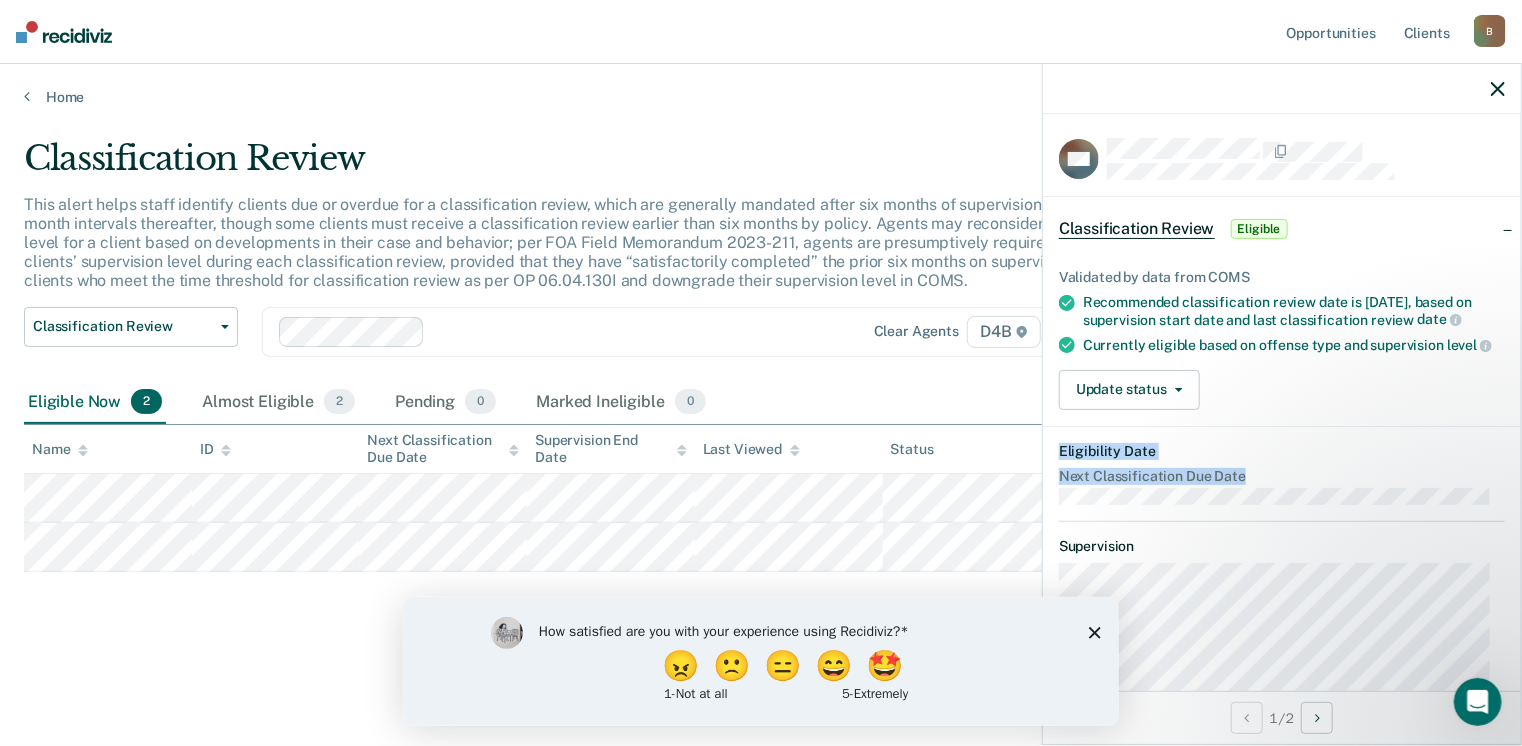 drag, startPoint x: 1504, startPoint y: 406, endPoint x: 1504, endPoint y: 481, distance: 75 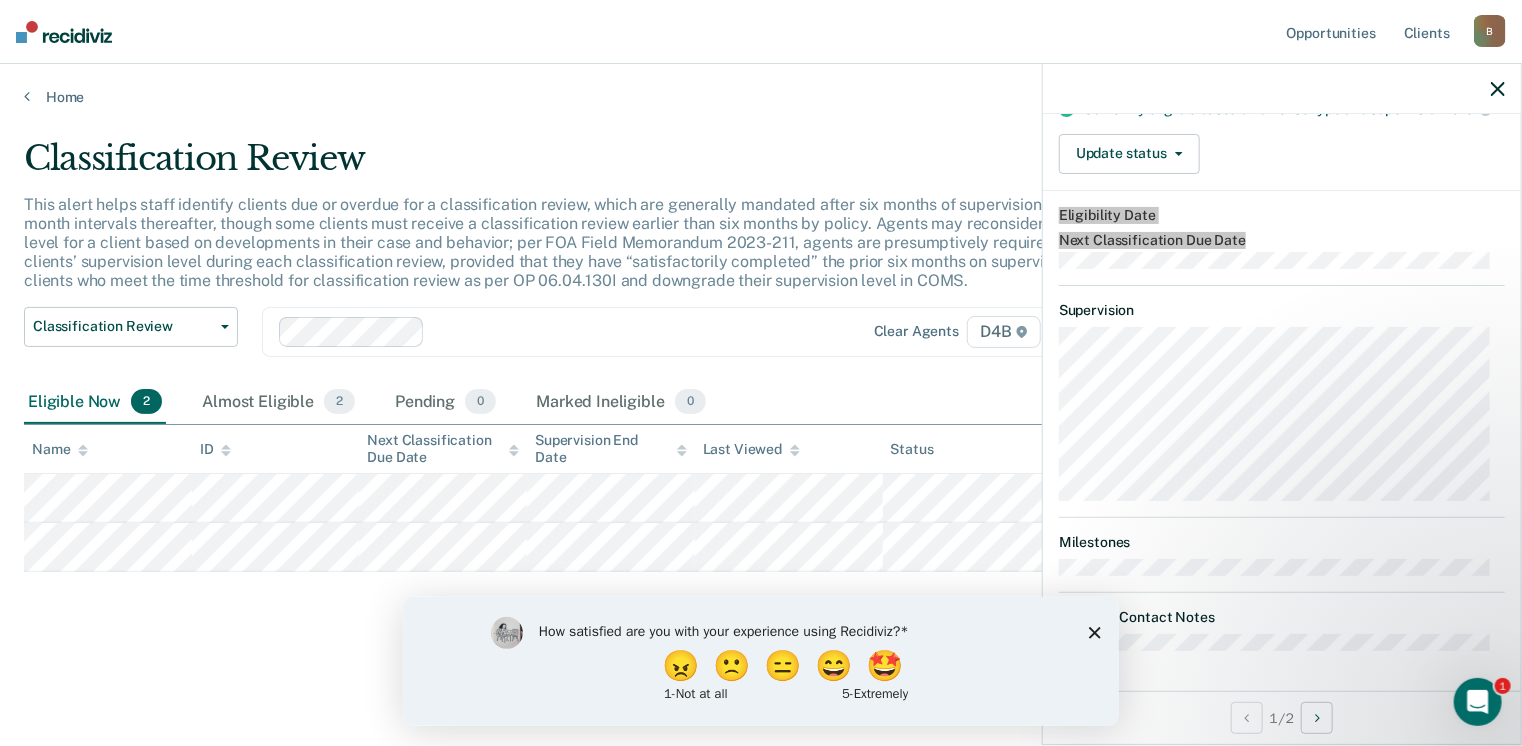 click 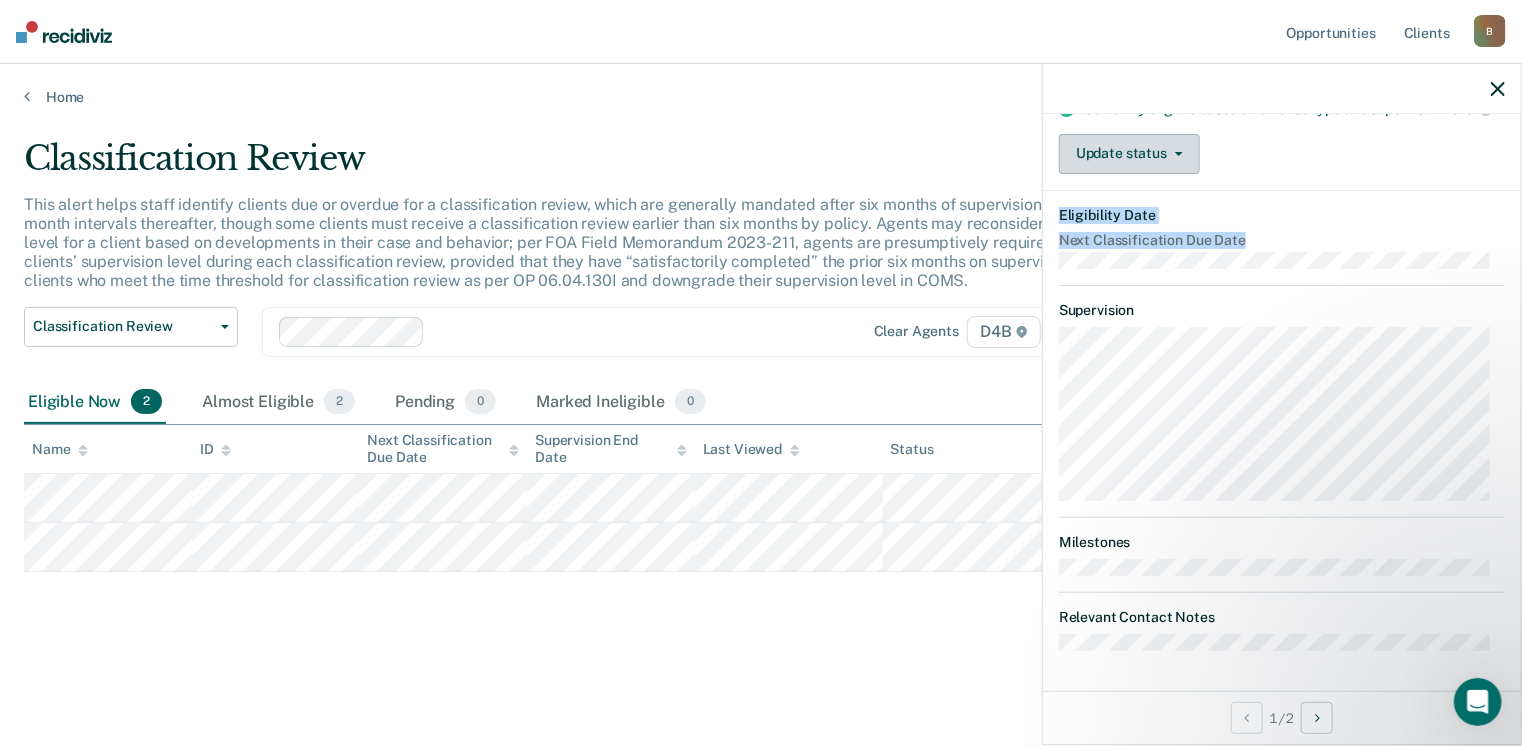 click 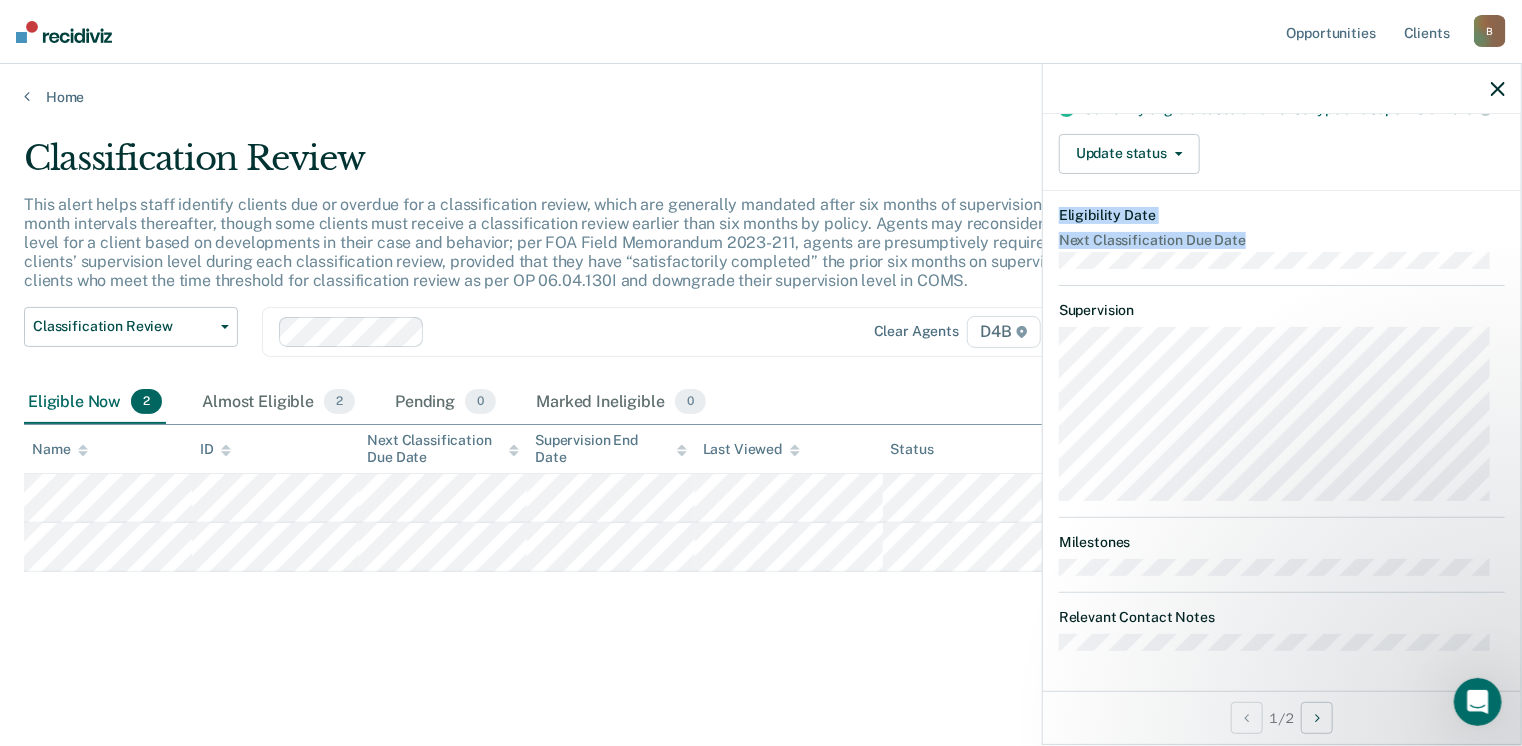 click on "Update status Mark Pending Mark Ineligible" at bounding box center (1282, 154) 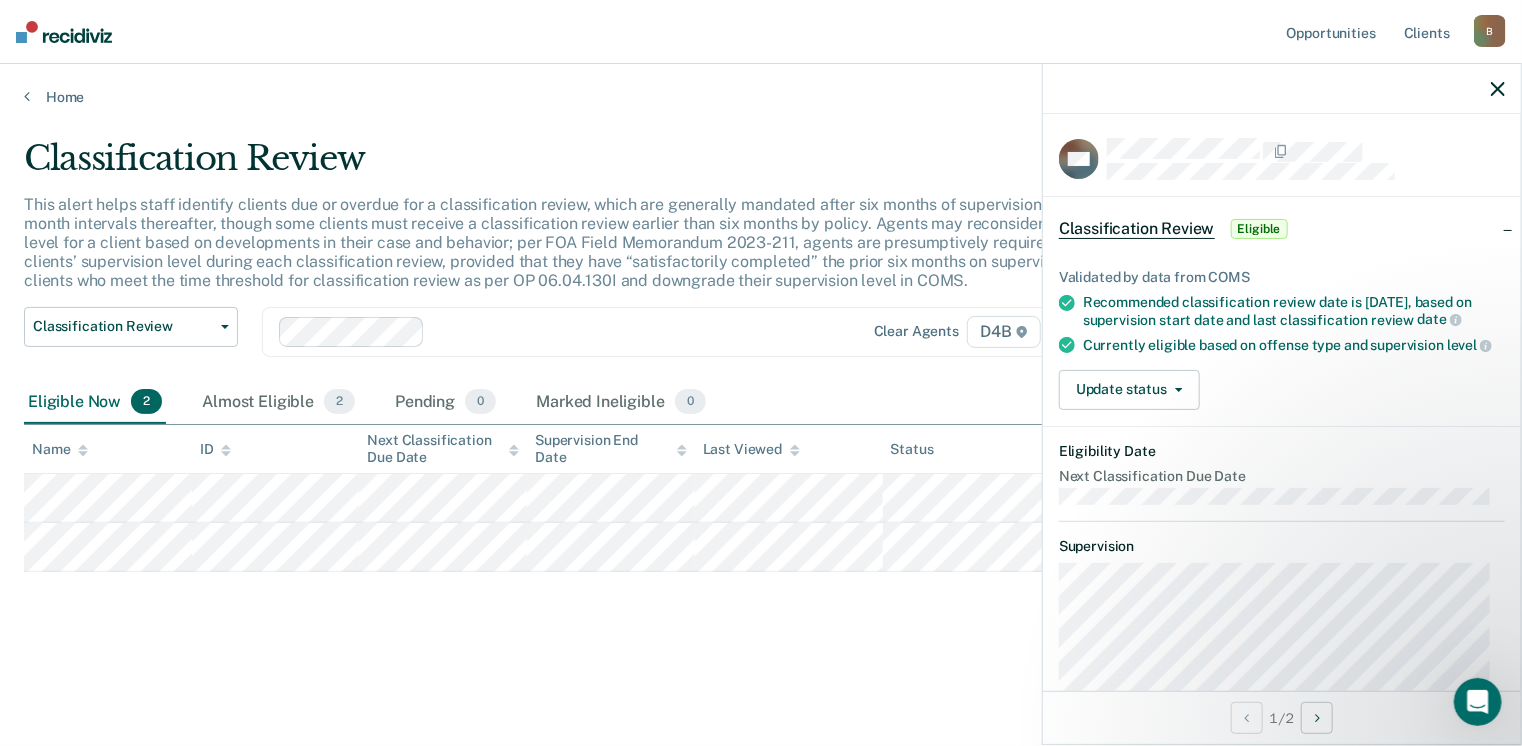 scroll, scrollTop: 0, scrollLeft: 0, axis: both 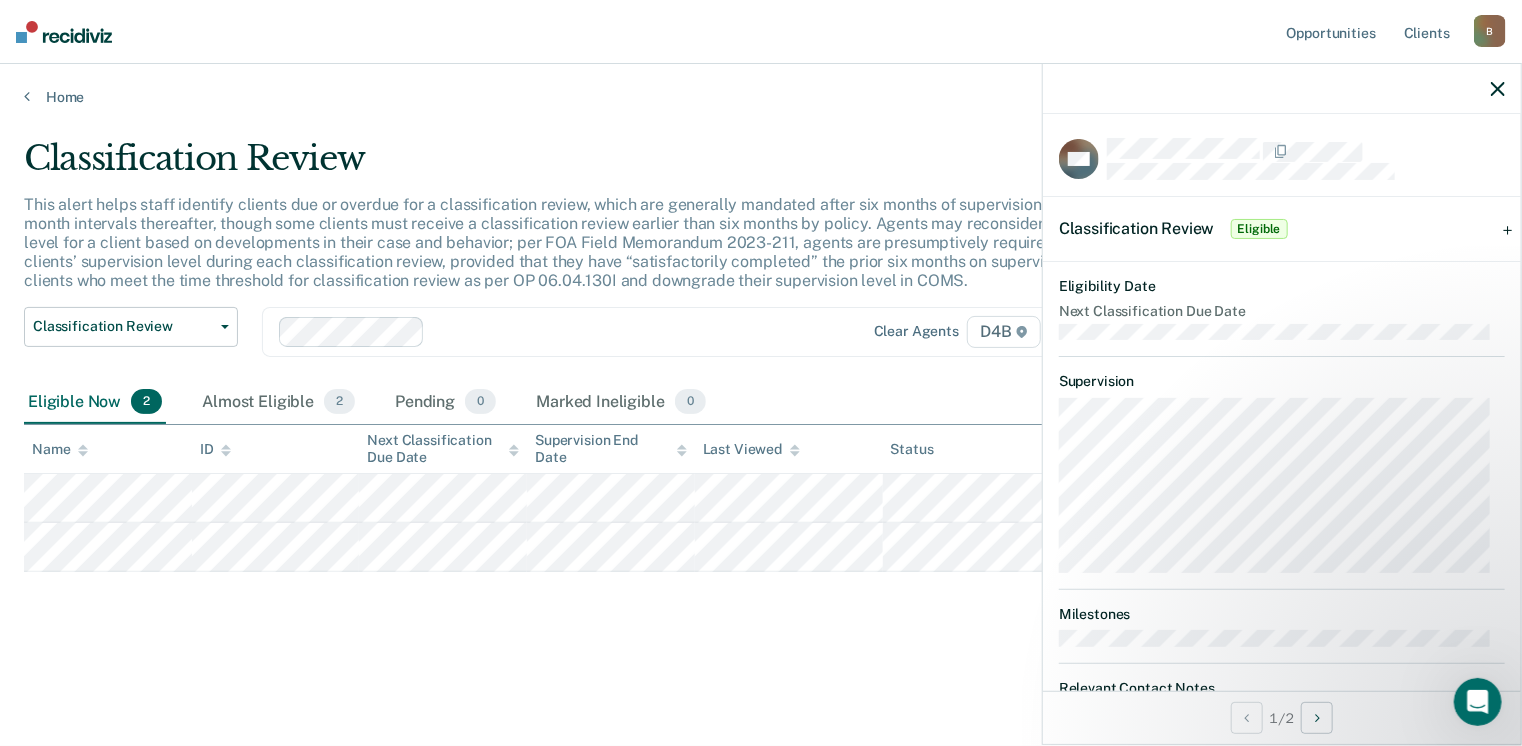 click on "Eligible" at bounding box center [1259, 229] 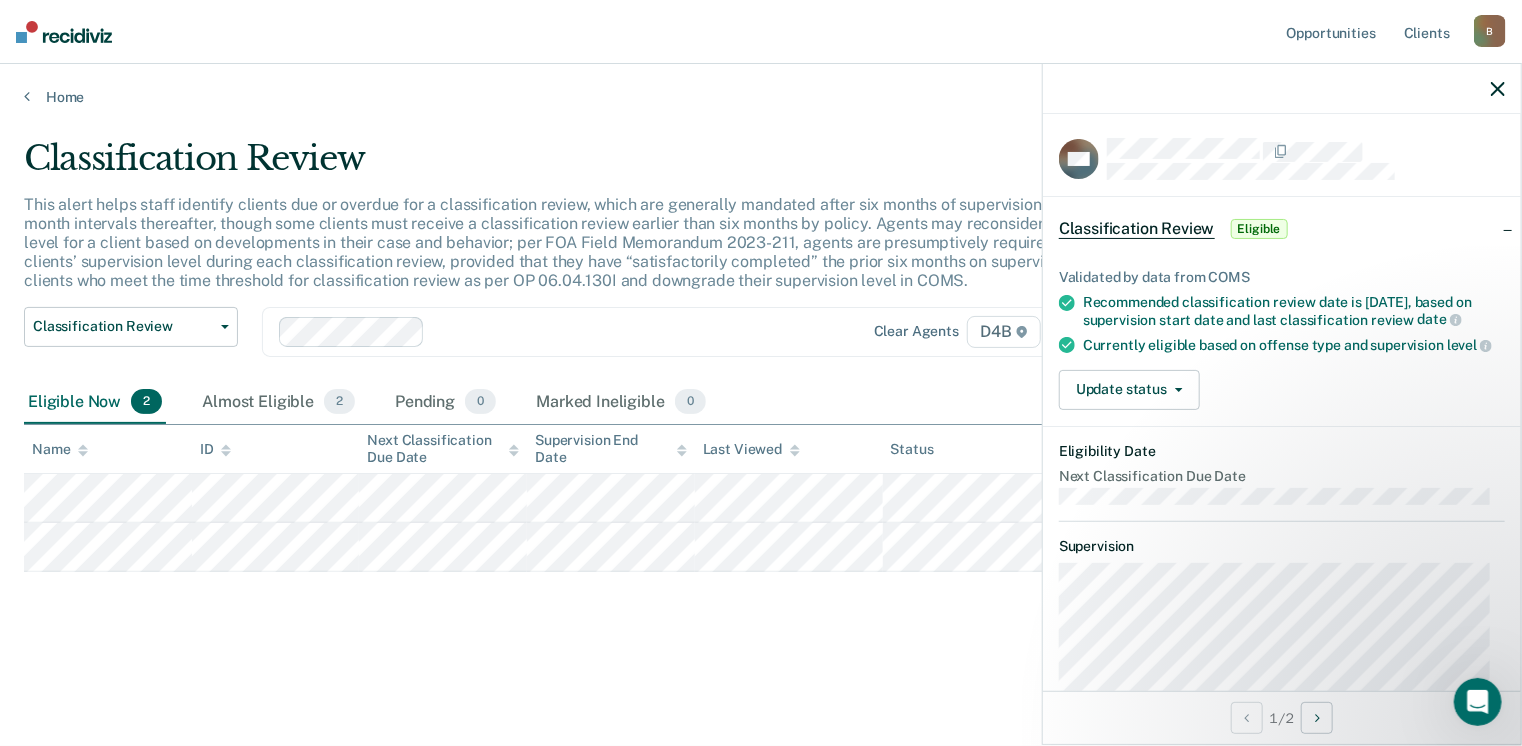 scroll, scrollTop: 246, scrollLeft: 0, axis: vertical 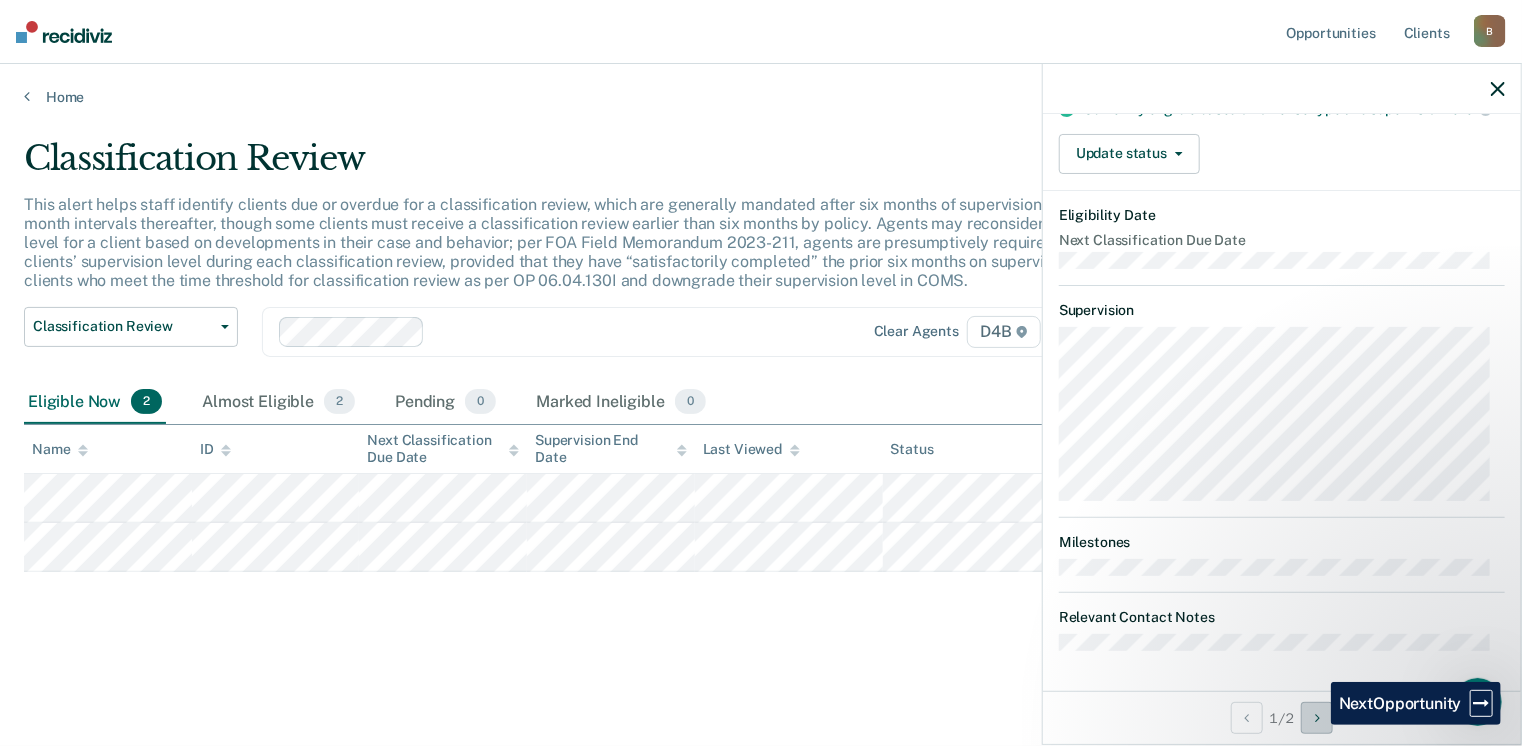 click at bounding box center [1317, 718] 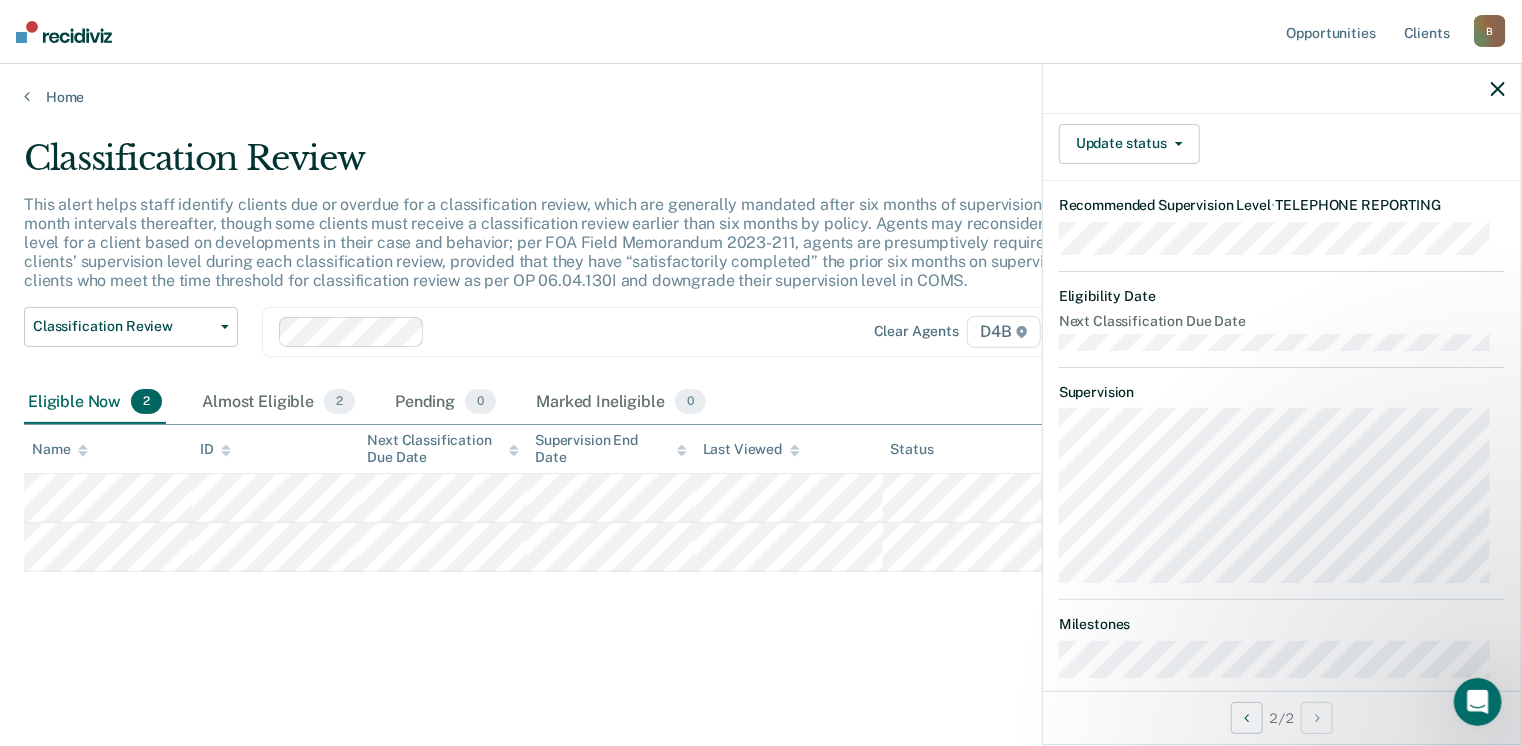 scroll, scrollTop: 358, scrollLeft: 0, axis: vertical 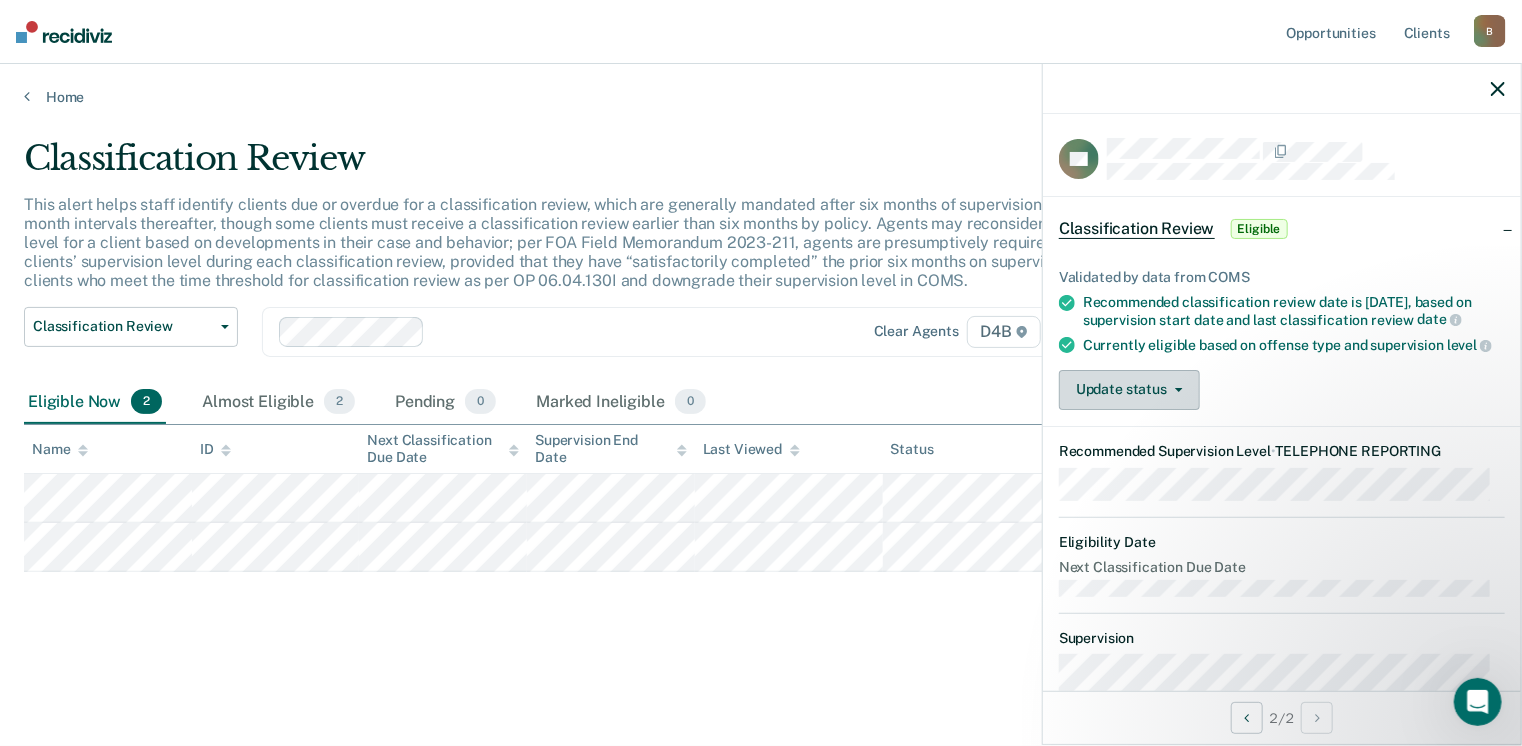 click on "Update status" at bounding box center (1129, 390) 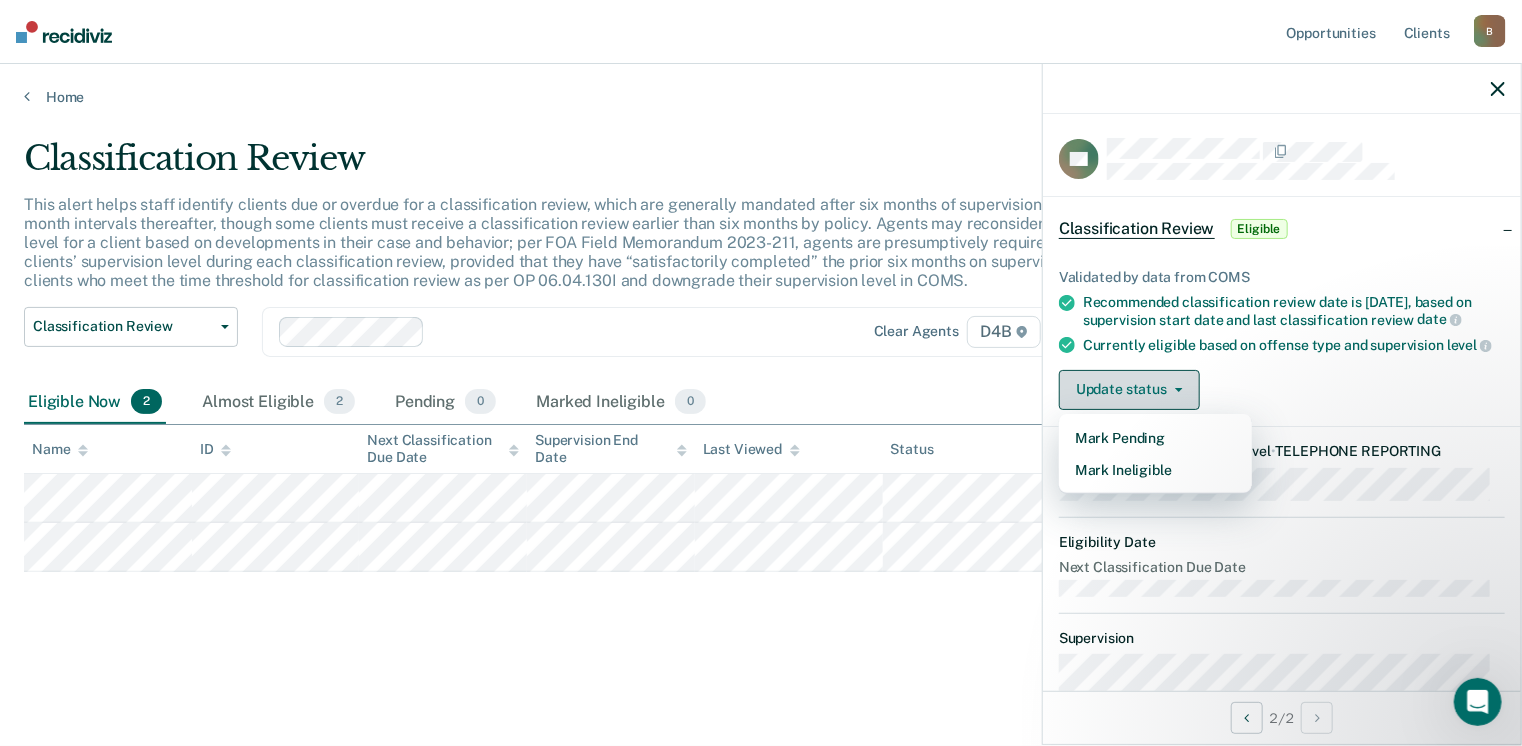 click on "Update status" at bounding box center (1129, 390) 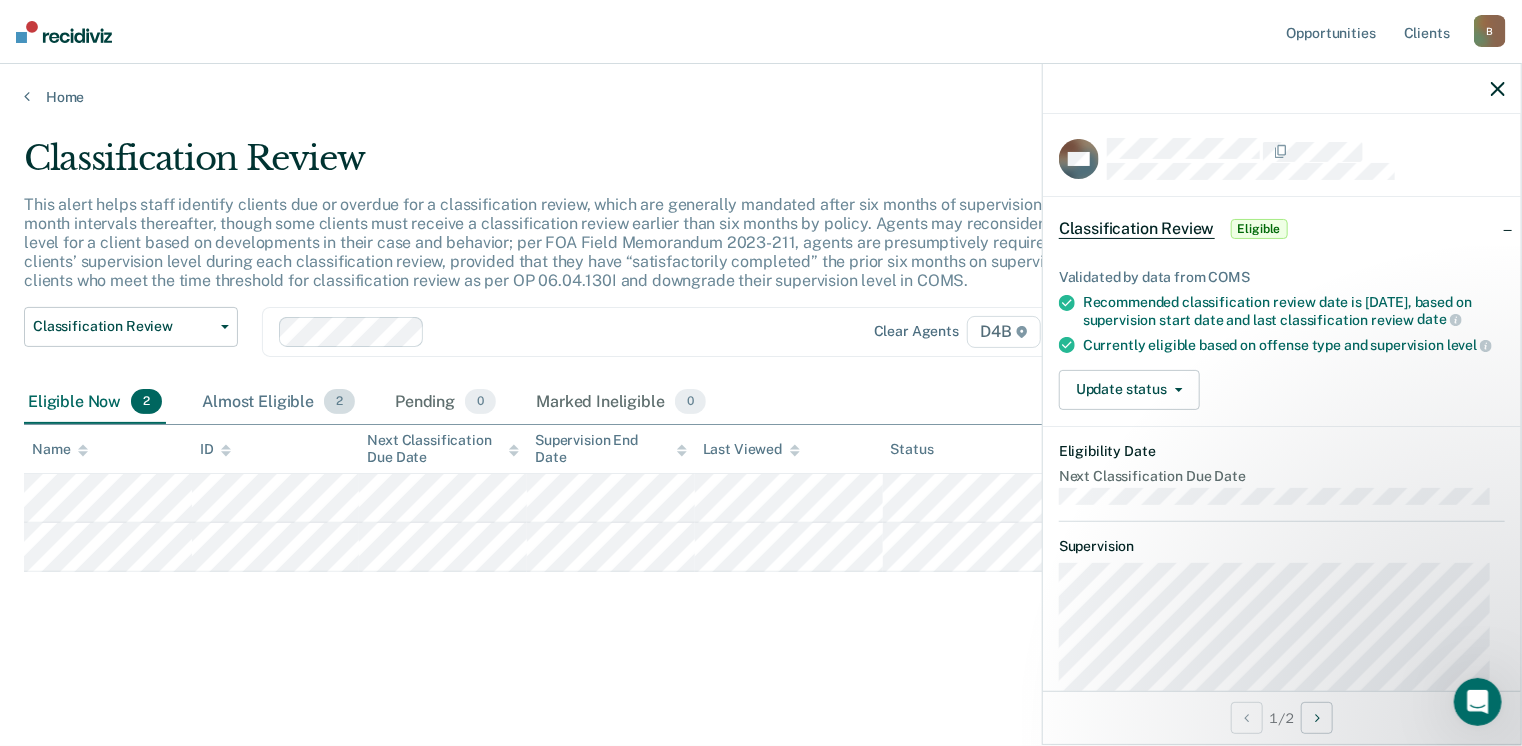 click on "Almost Eligible 2" at bounding box center (278, 403) 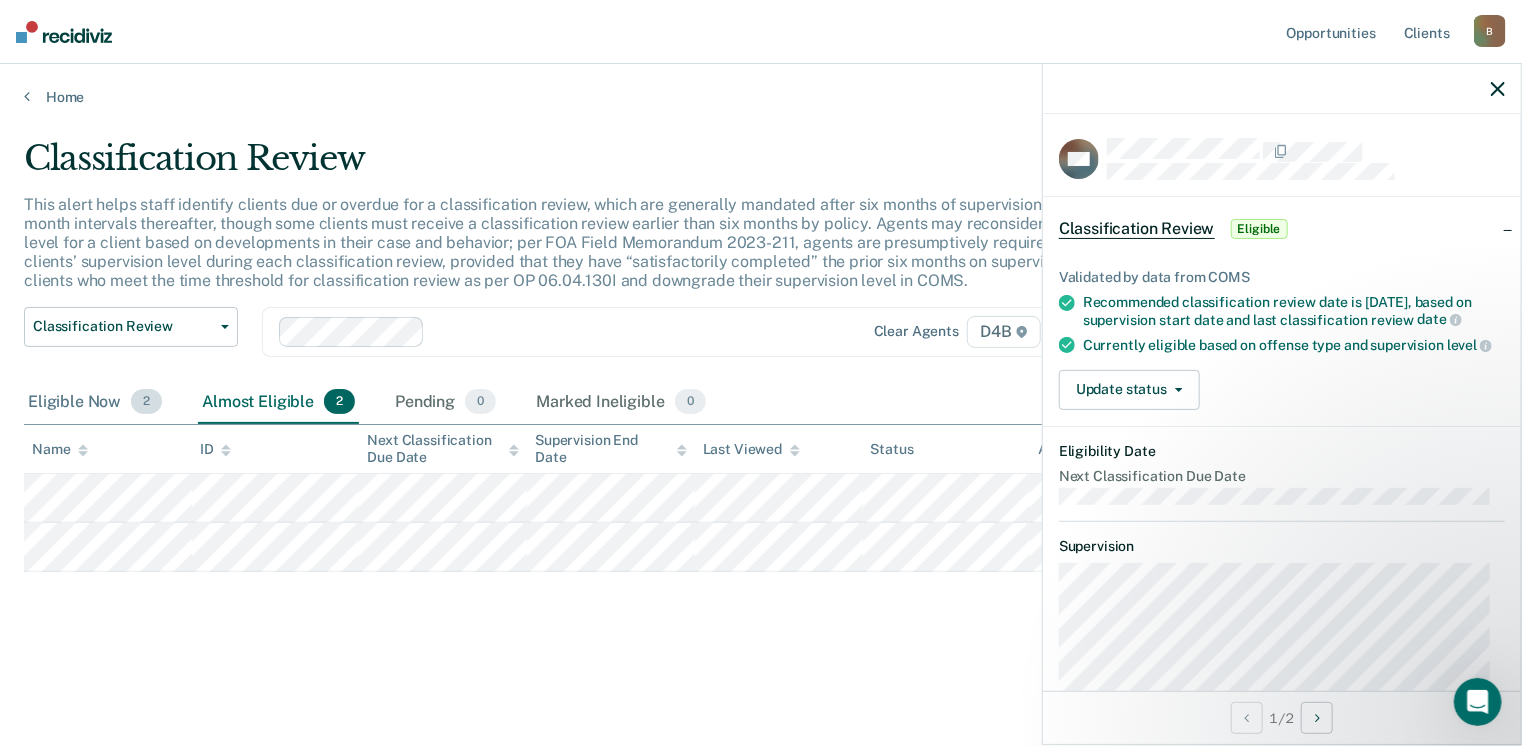 click on "Eligible Now 2" at bounding box center (95, 403) 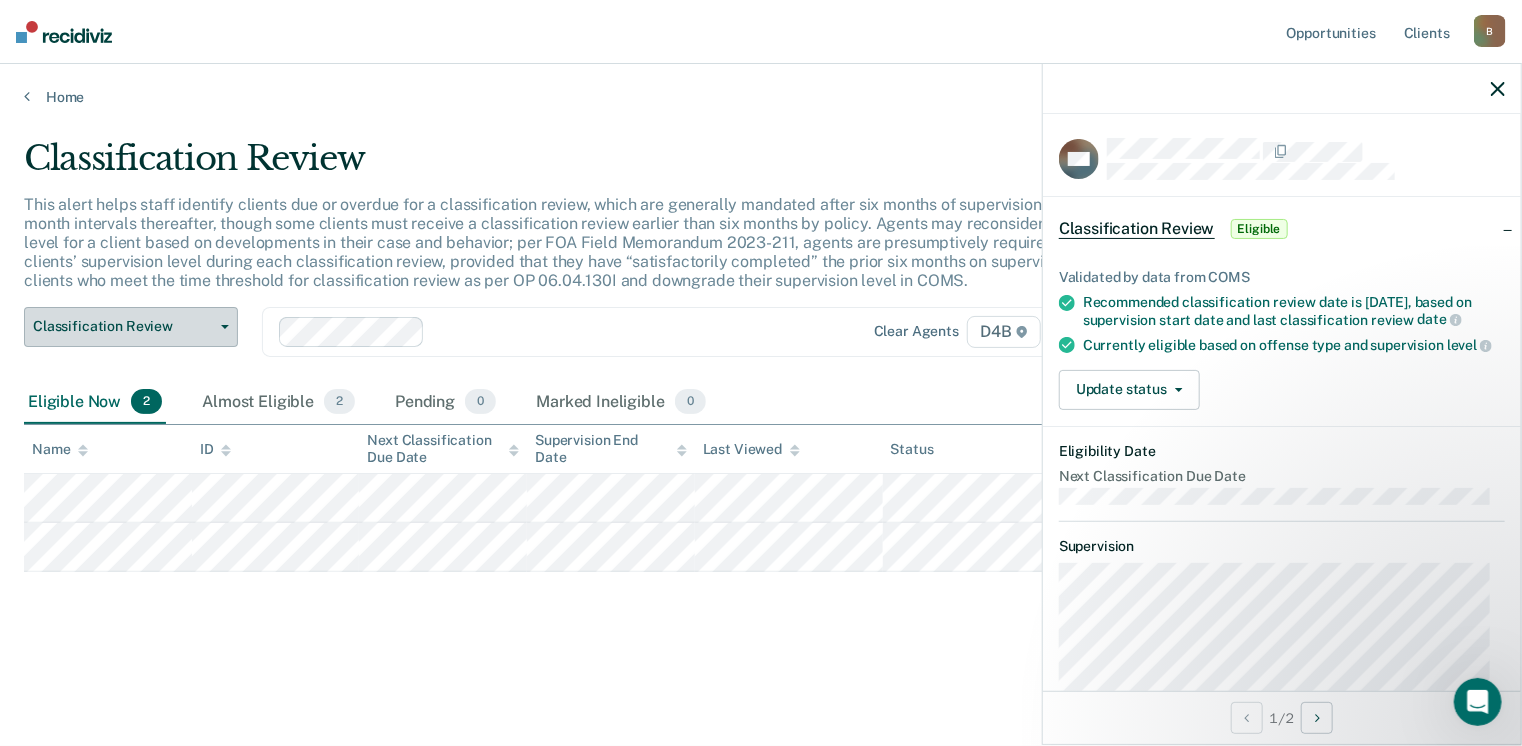 click on "Classification Review" at bounding box center [123, 326] 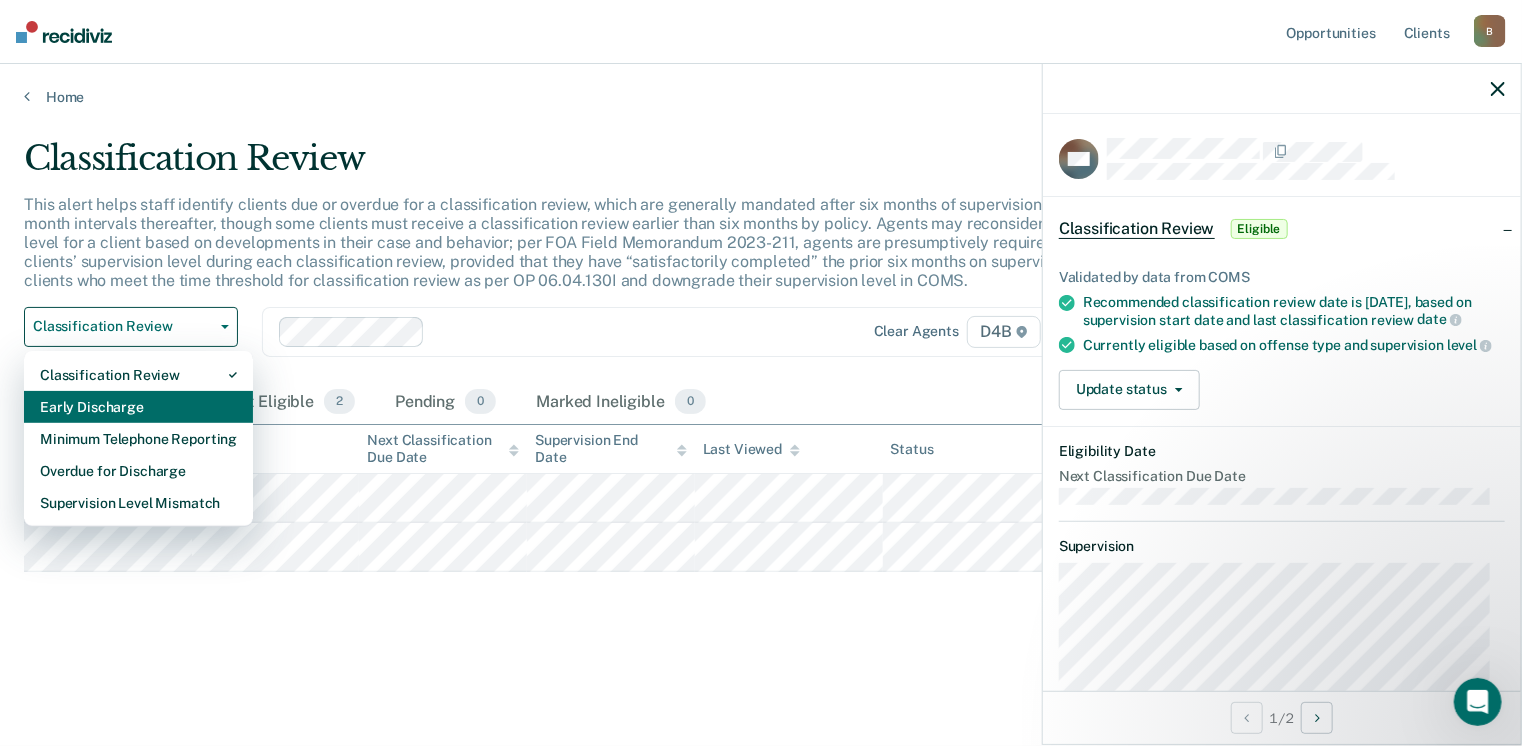 click on "Early Discharge" at bounding box center [138, 407] 